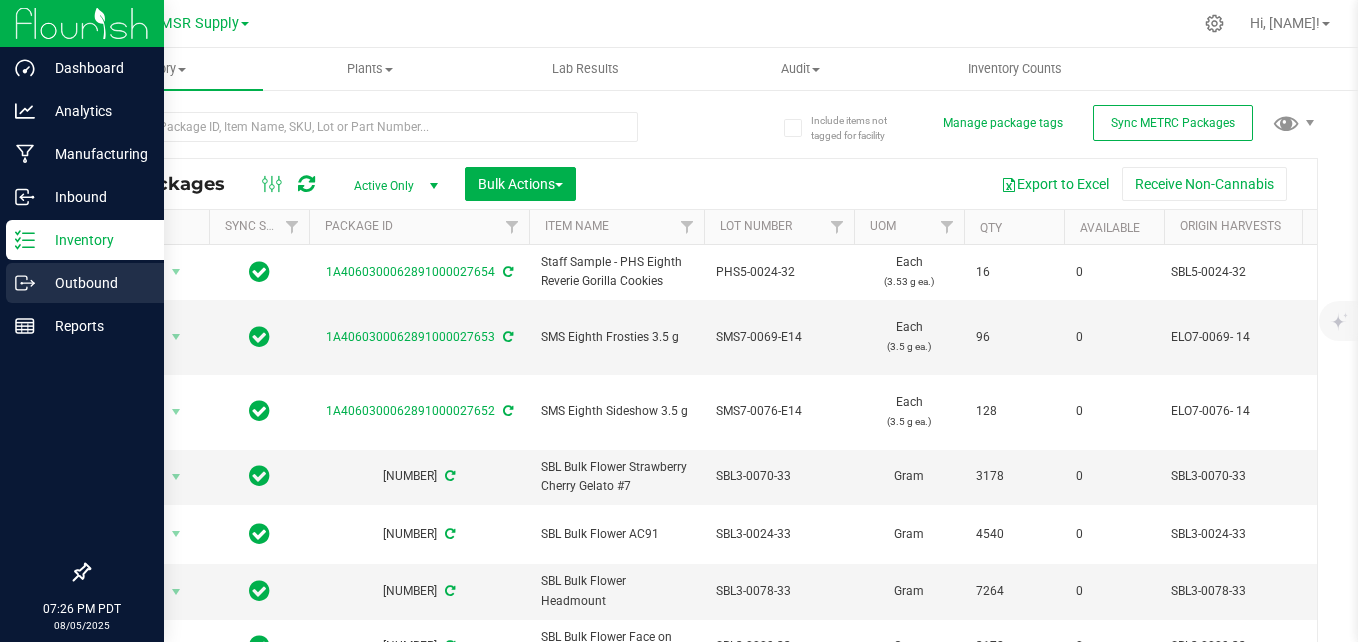scroll, scrollTop: 0, scrollLeft: 0, axis: both 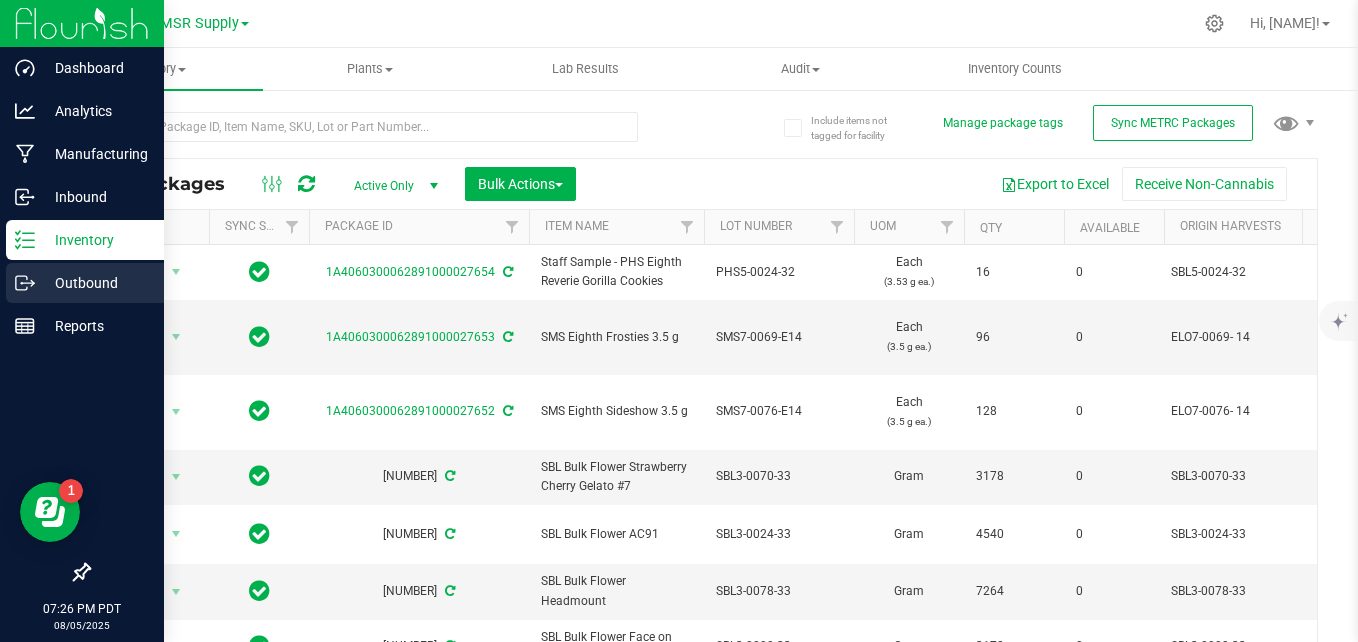 drag, startPoint x: 36, startPoint y: 286, endPoint x: 68, endPoint y: 271, distance: 35.341194 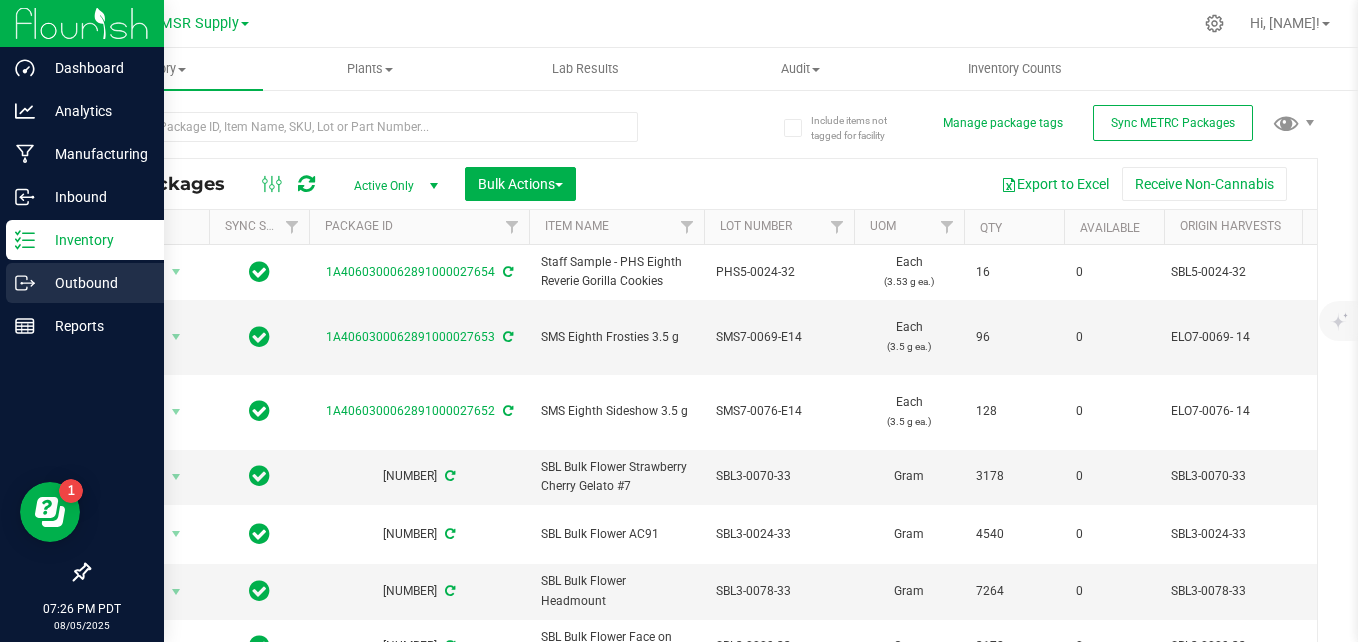 click on "Outbound" at bounding box center (95, 283) 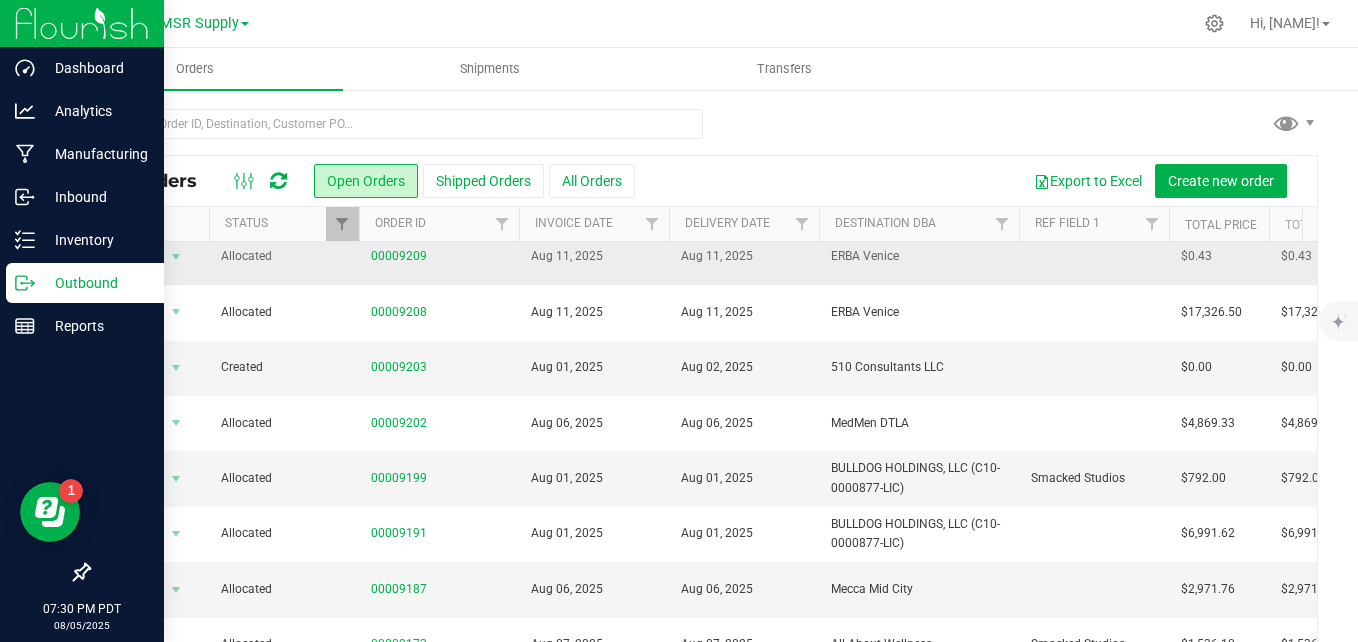 scroll, scrollTop: 500, scrollLeft: 0, axis: vertical 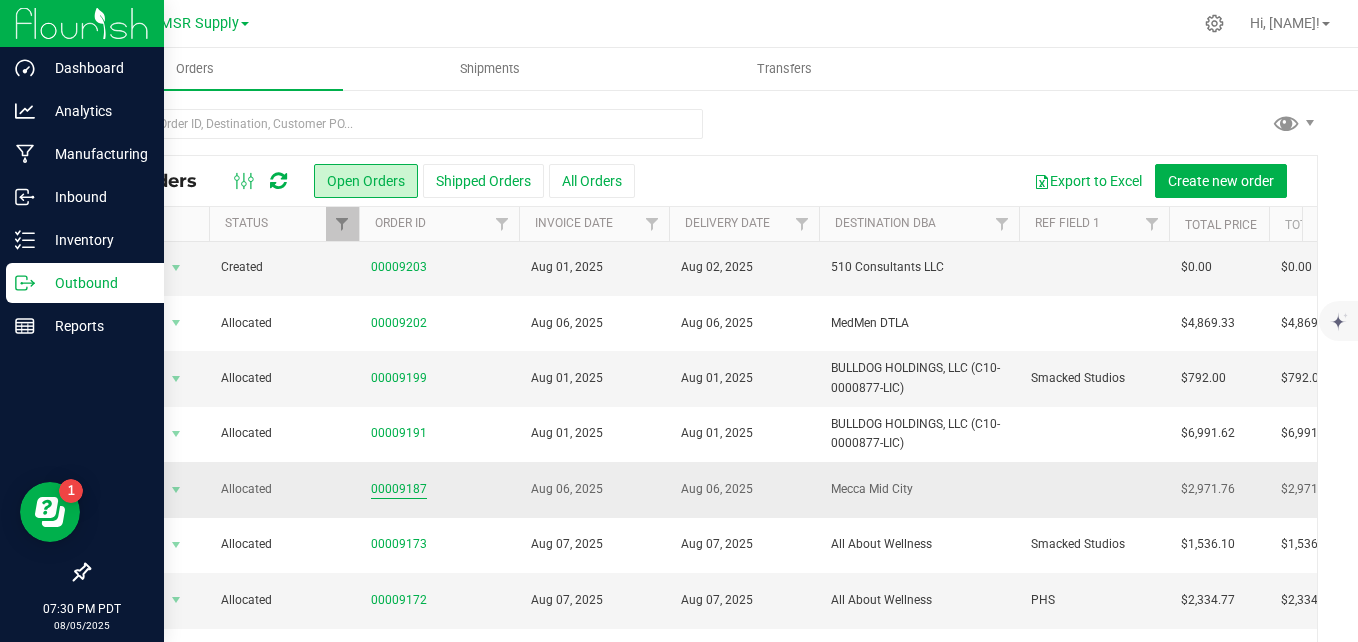 click on "00009187" at bounding box center (399, 489) 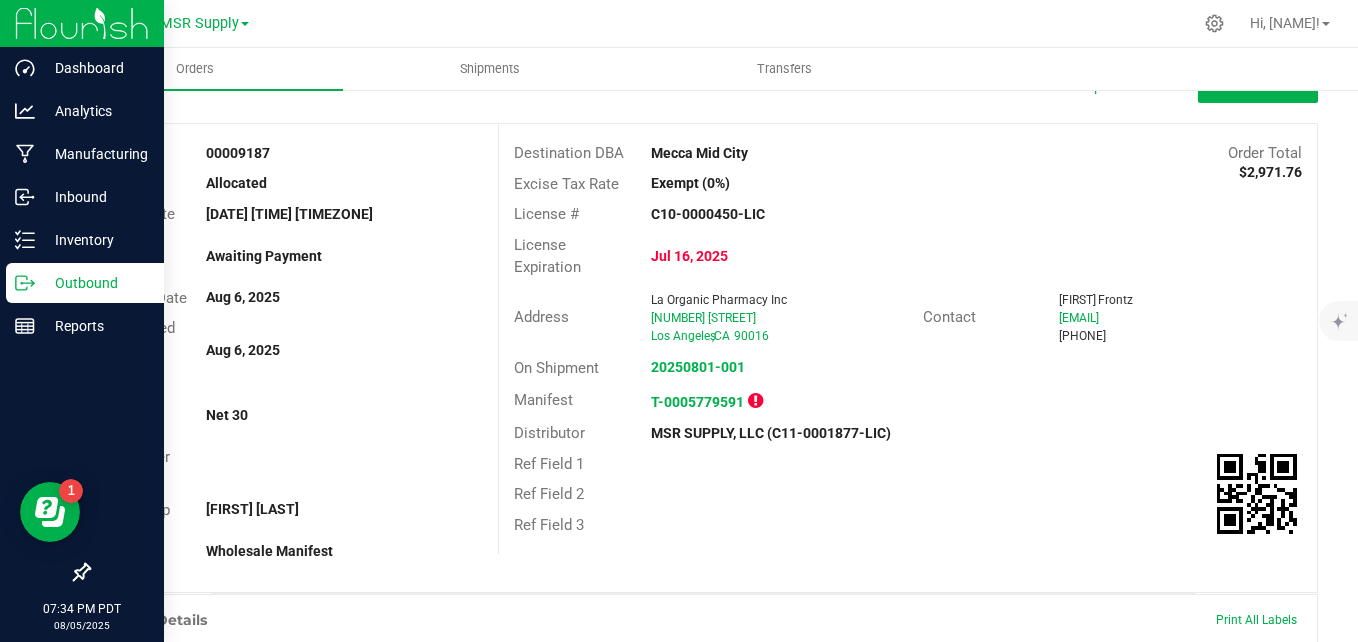 scroll, scrollTop: 100, scrollLeft: 0, axis: vertical 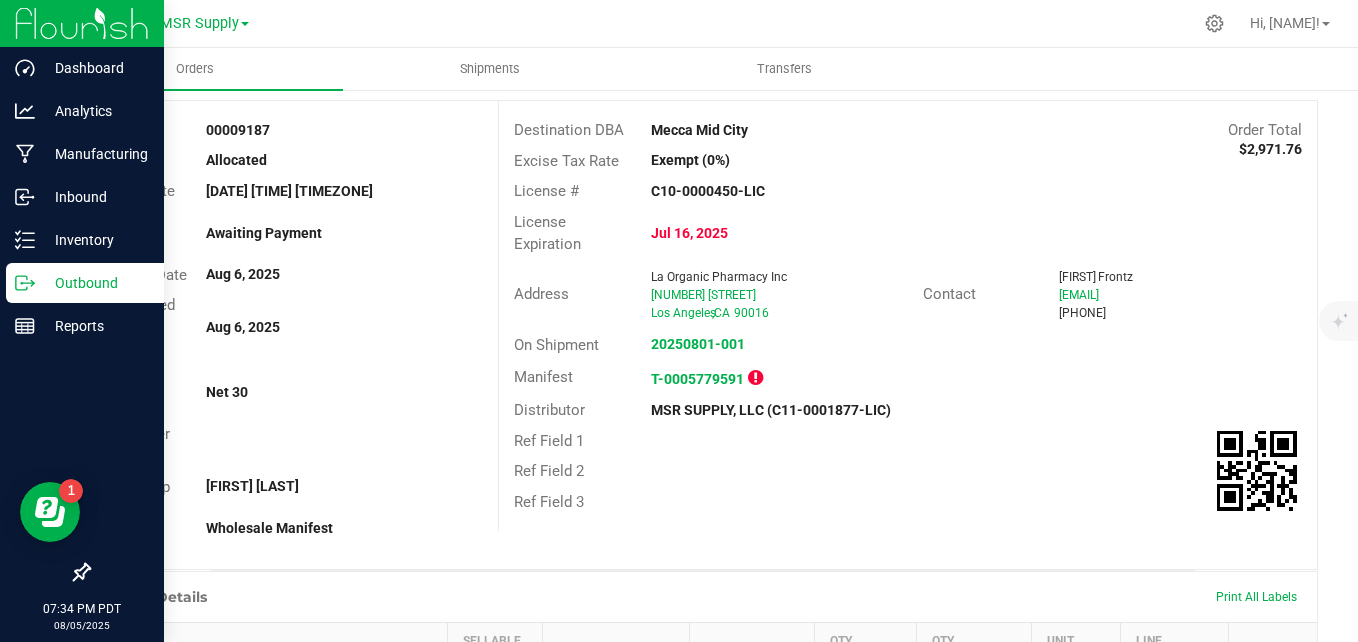 click at bounding box center (755, 378) 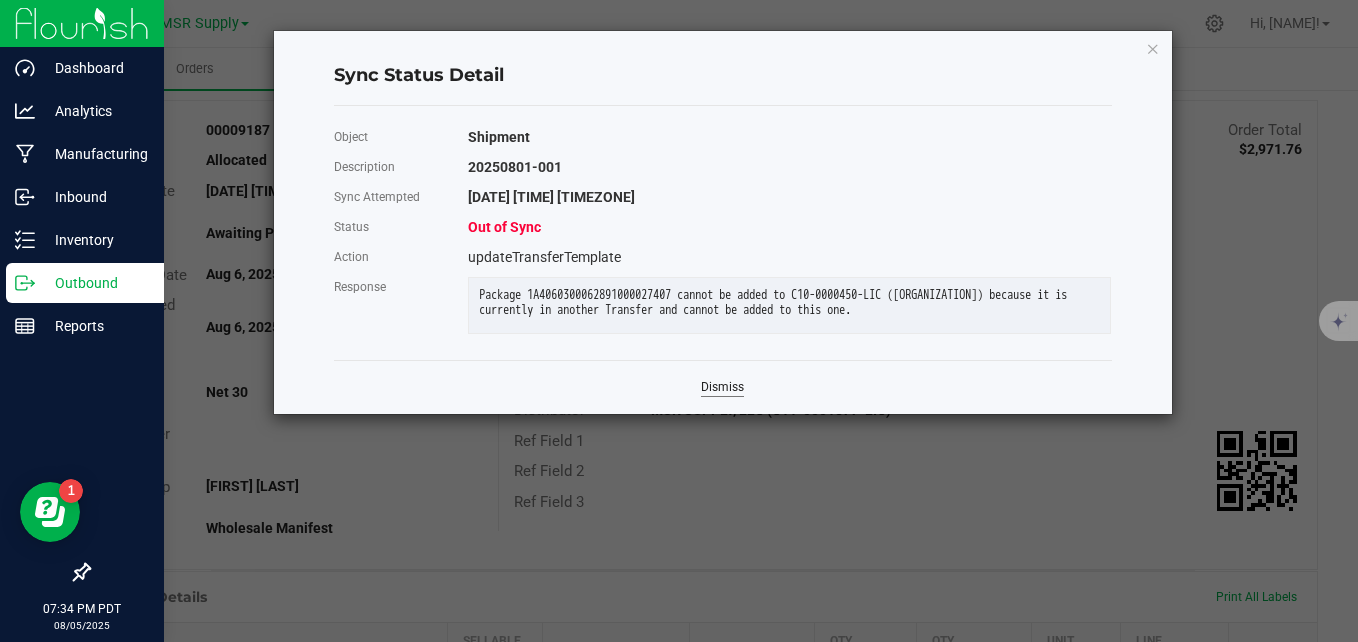 click on "Dismiss" 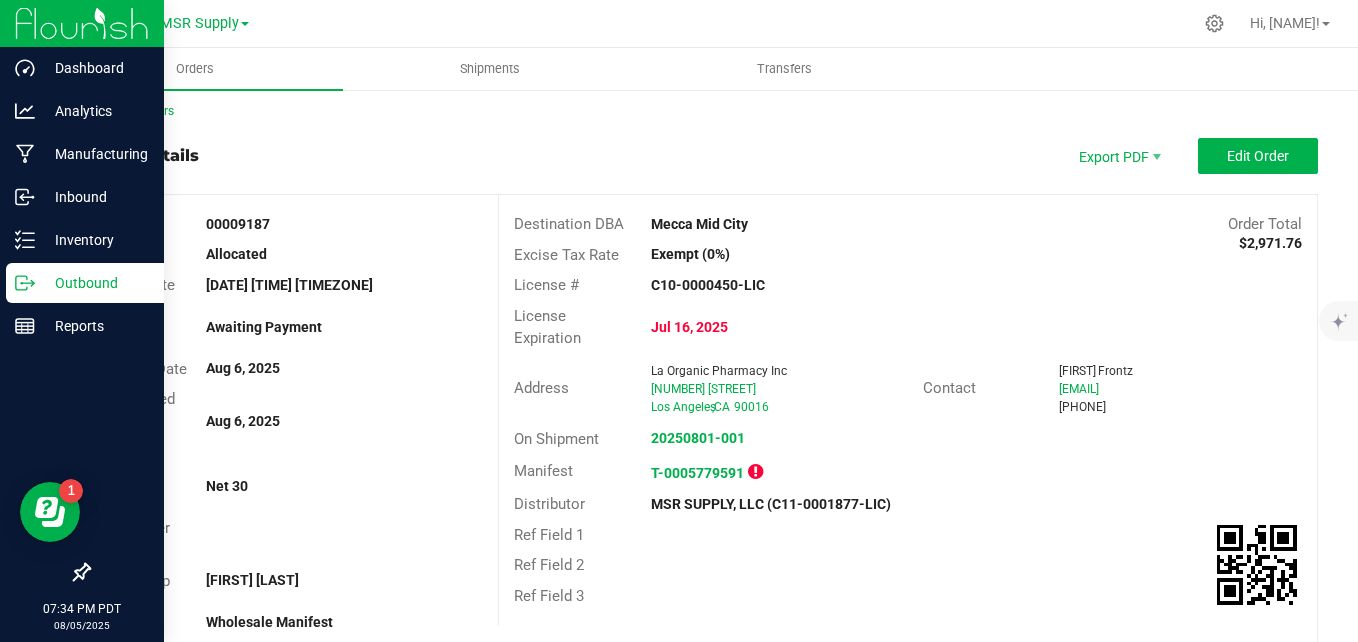 scroll, scrollTop: 0, scrollLeft: 0, axis: both 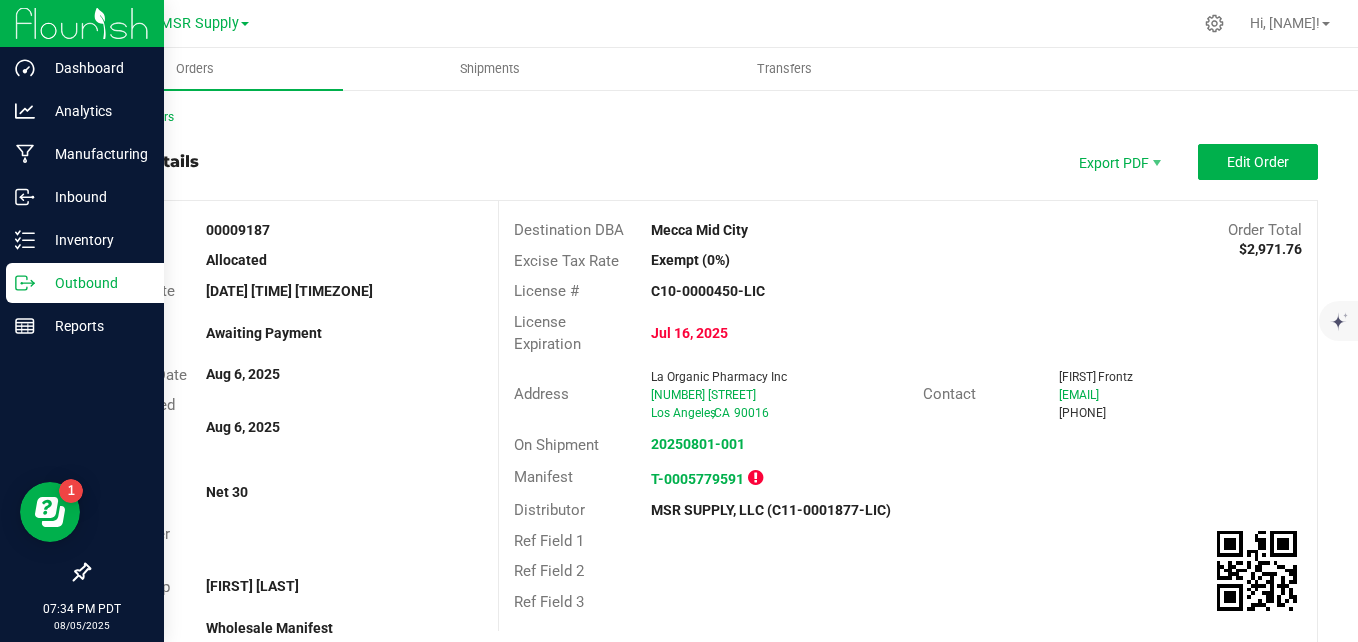 click on "Back to Orders" at bounding box center [703, 117] 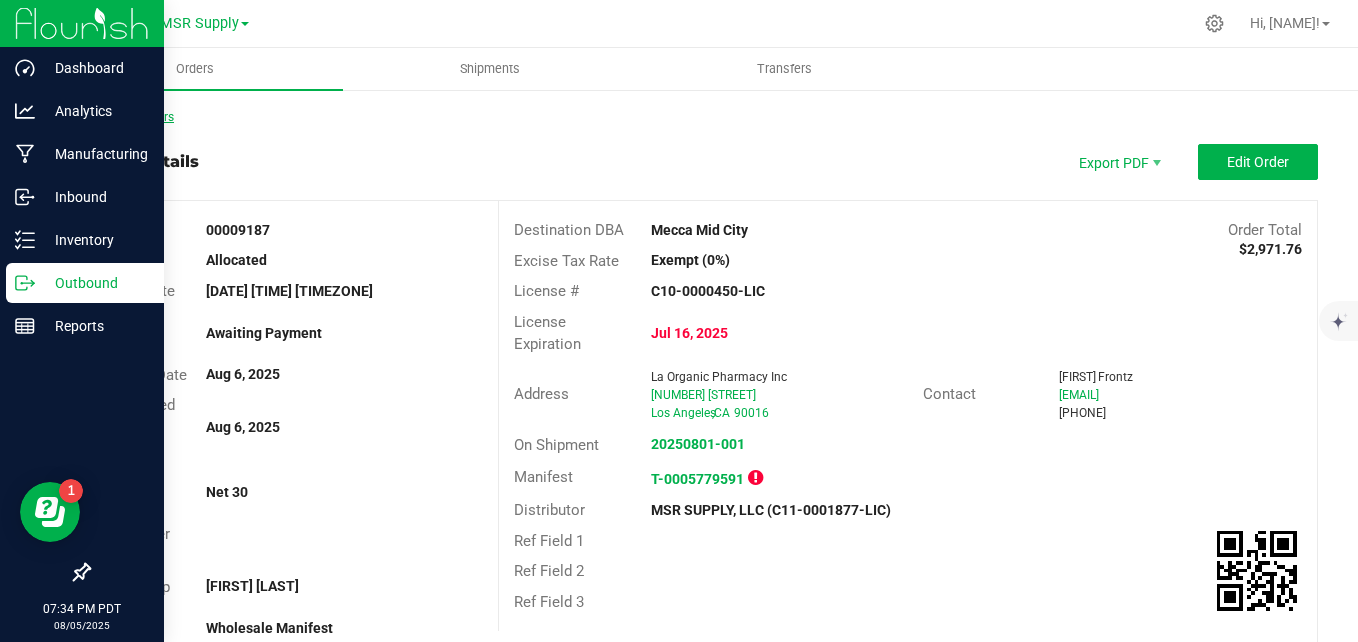 click on "Back to Orders" at bounding box center [131, 117] 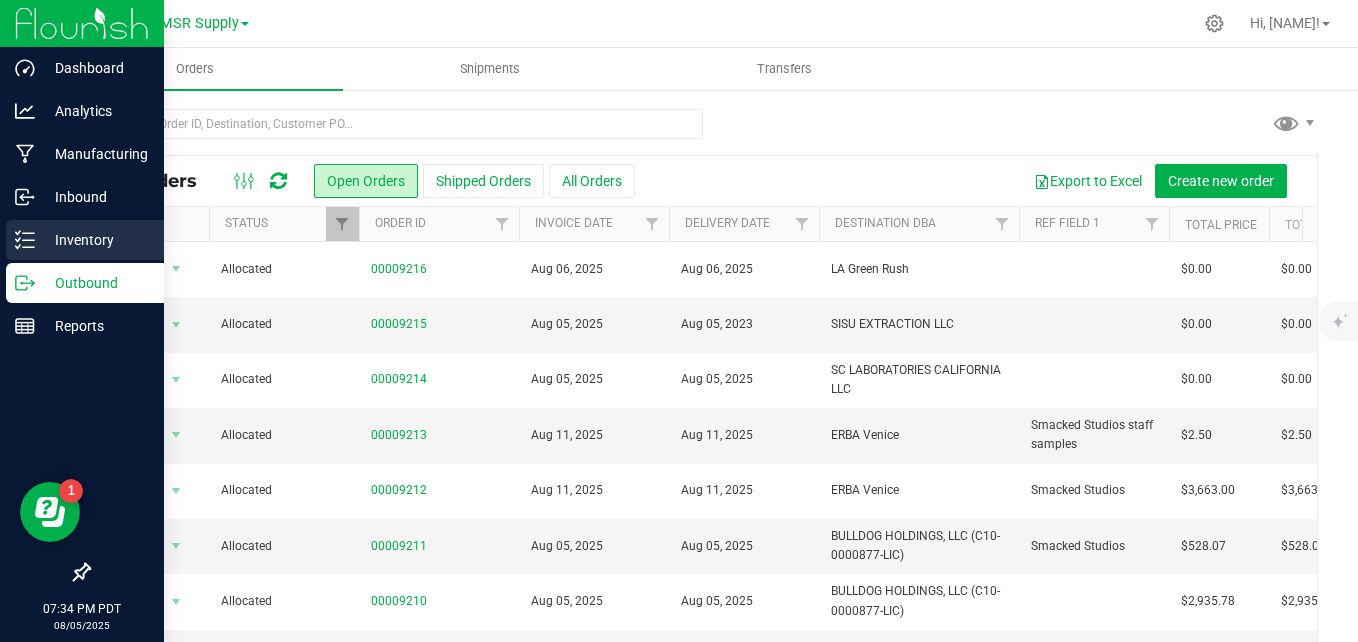click 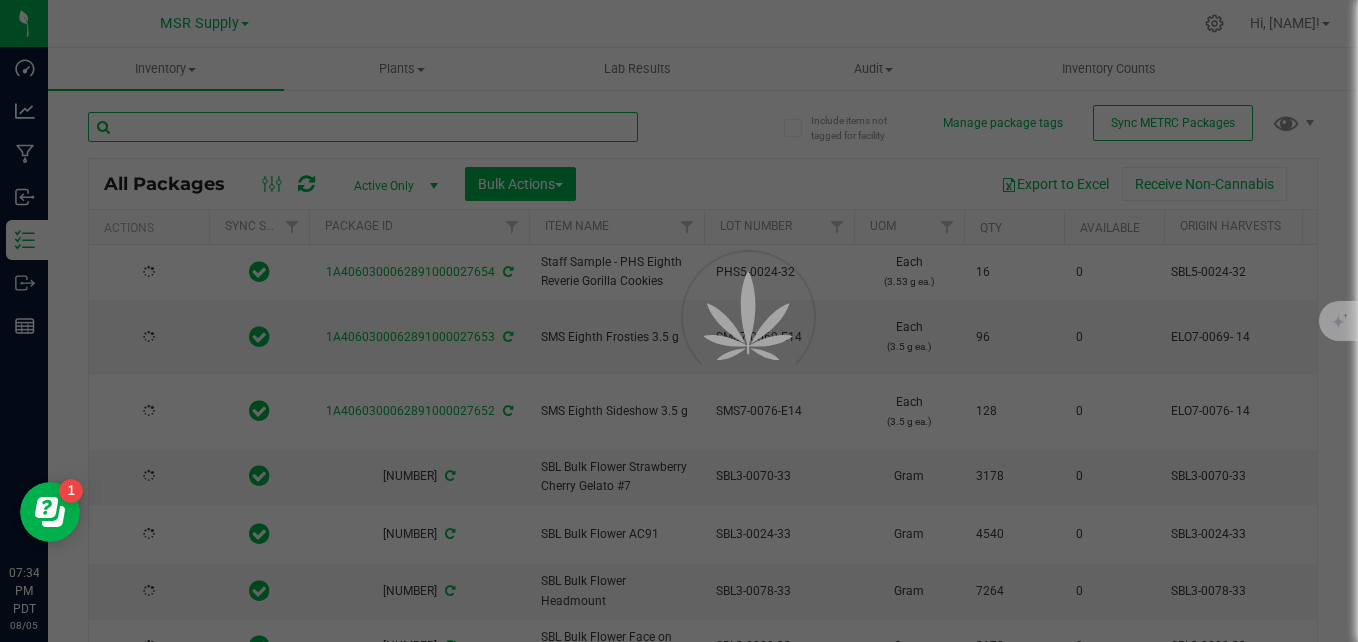 click at bounding box center (363, 127) 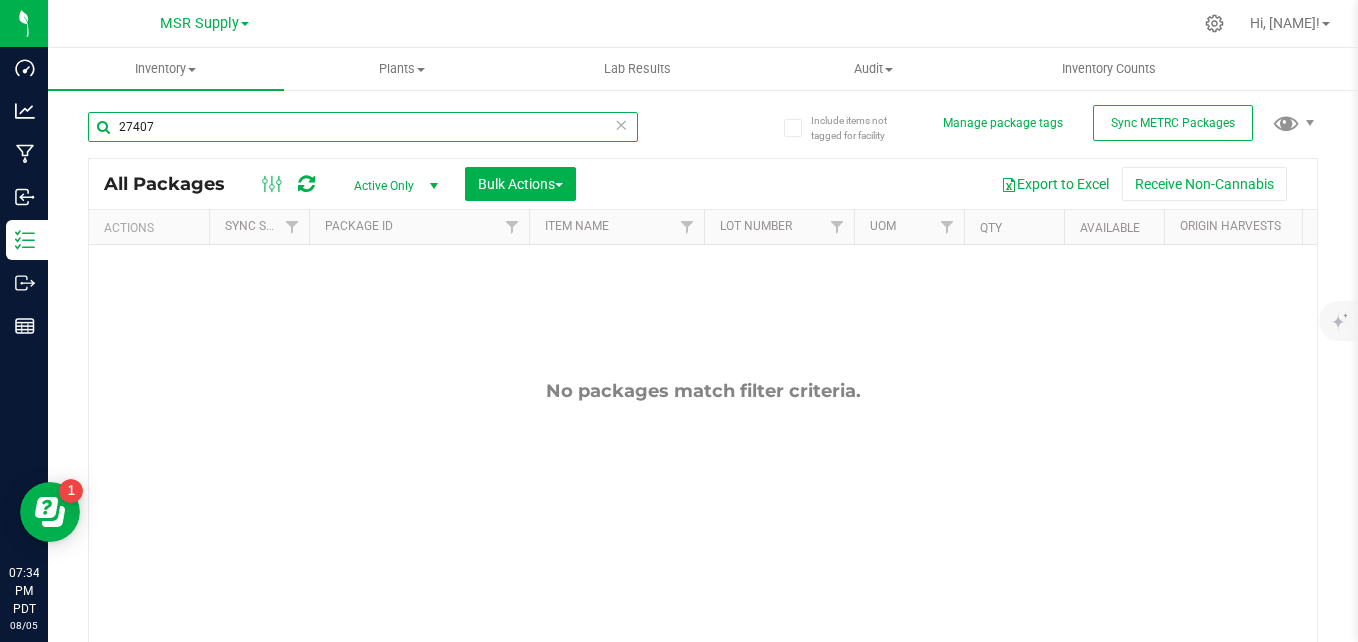 type on "27407" 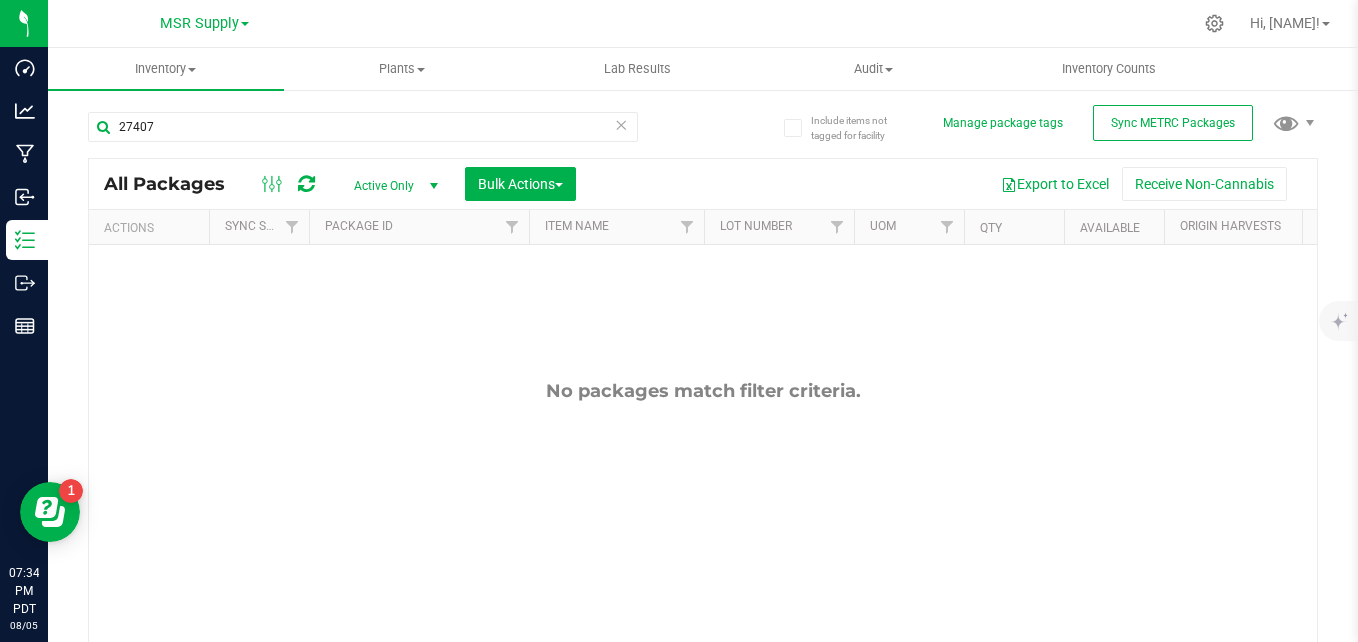 click on "Active Only" at bounding box center (392, 186) 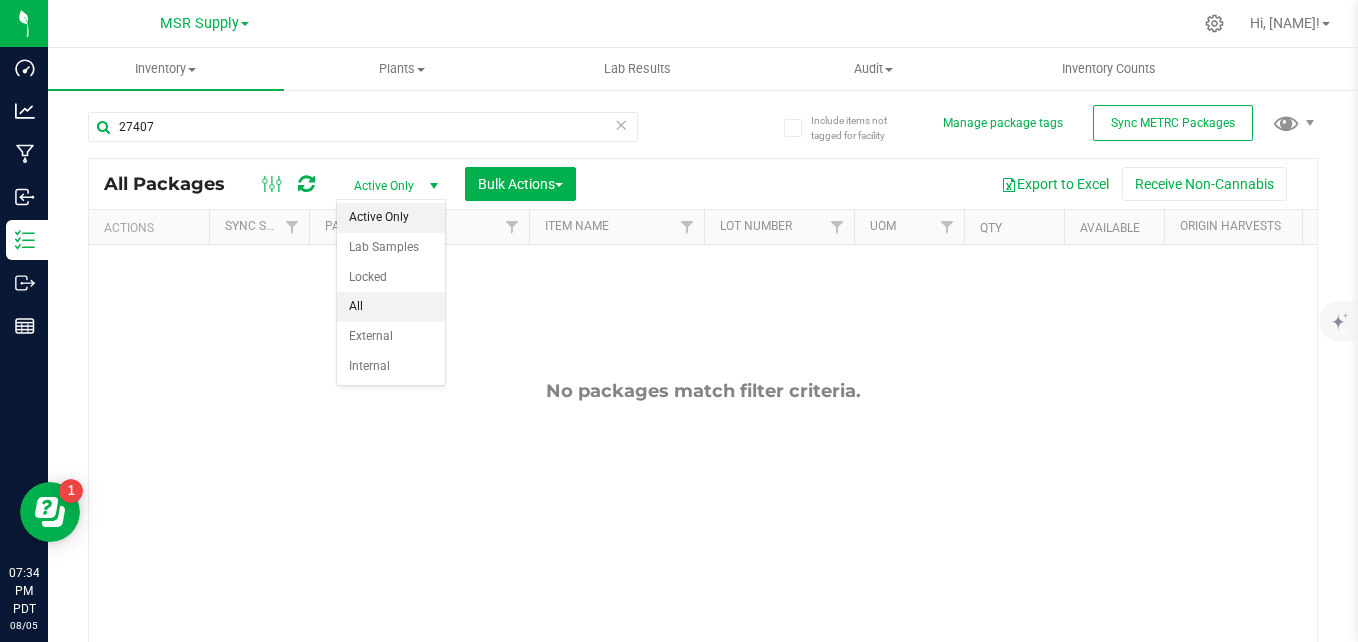 click on "All" at bounding box center [391, 307] 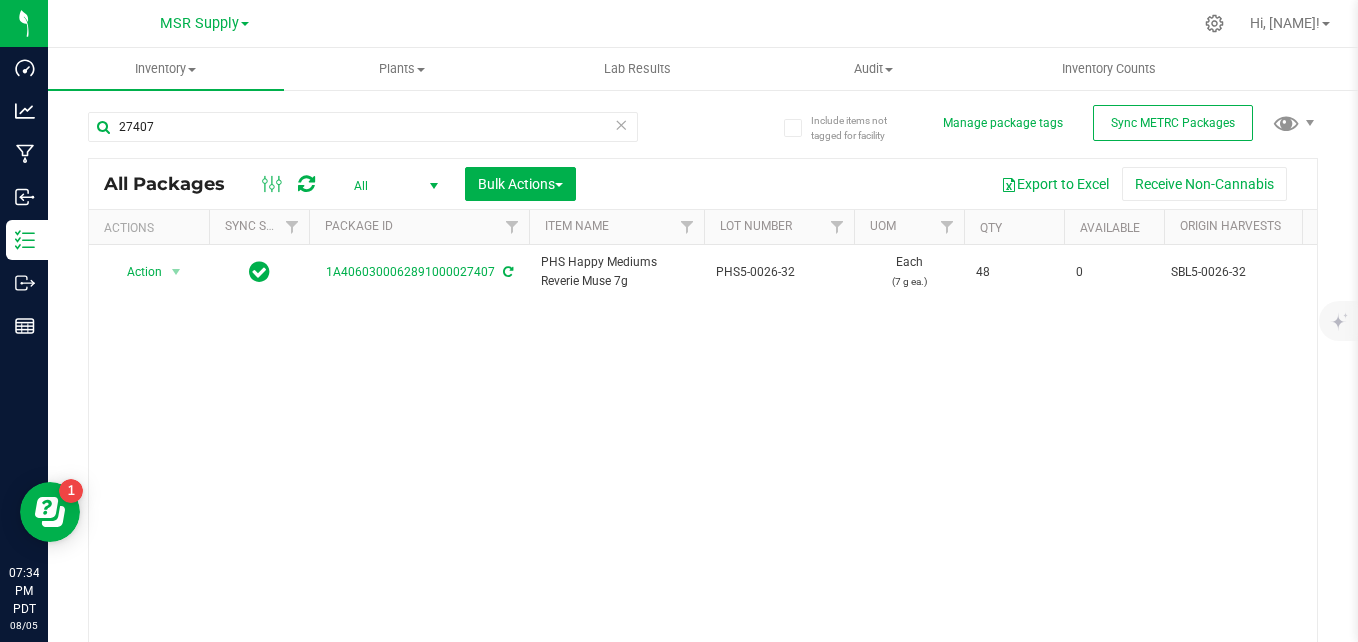 scroll, scrollTop: 0, scrollLeft: 308, axis: horizontal 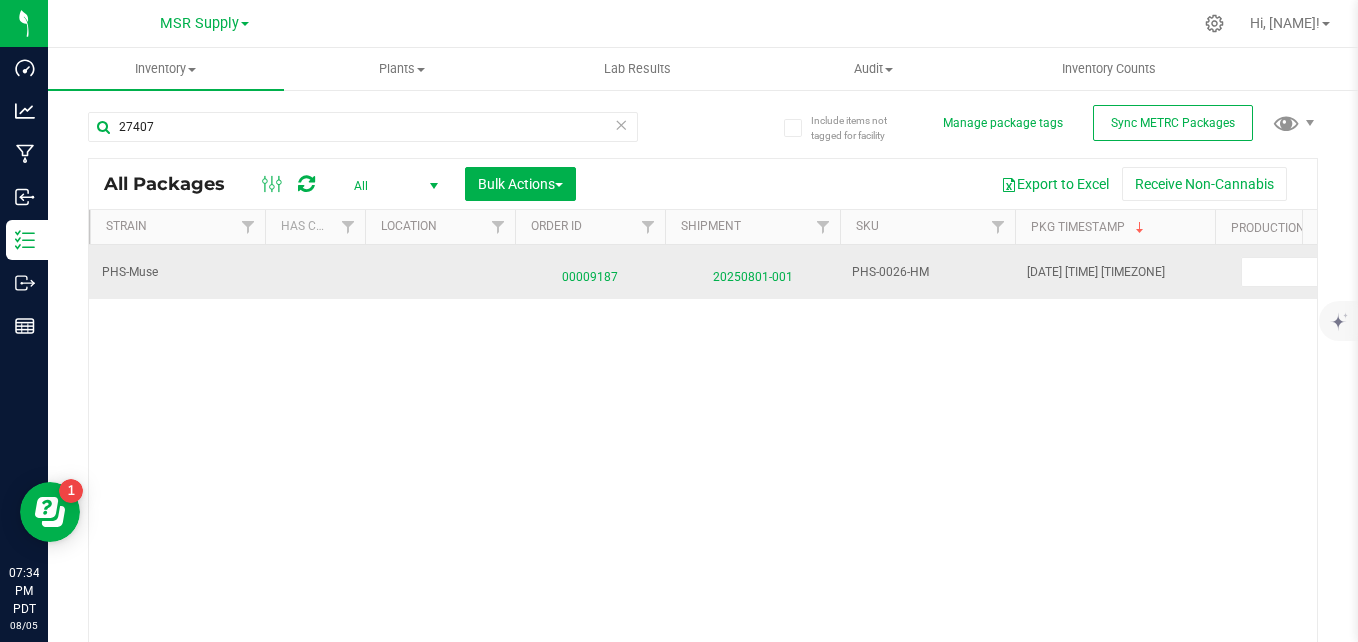 click on "00009187" at bounding box center [590, 272] 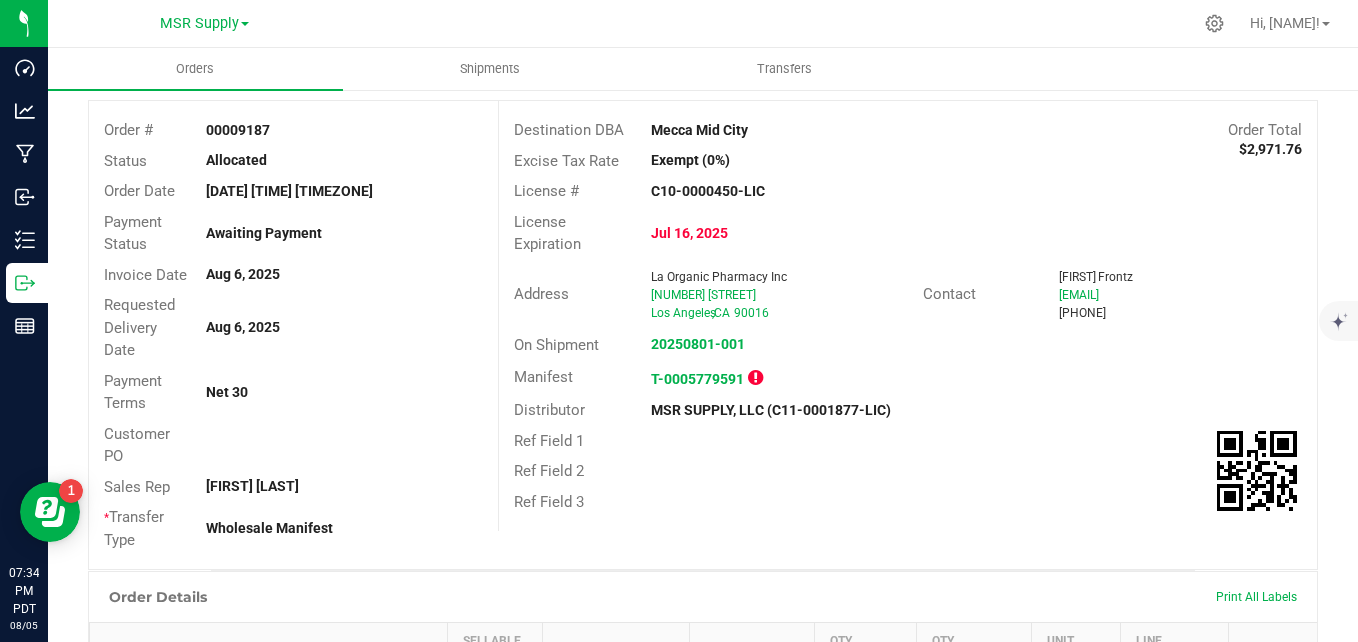 click at bounding box center (755, 378) 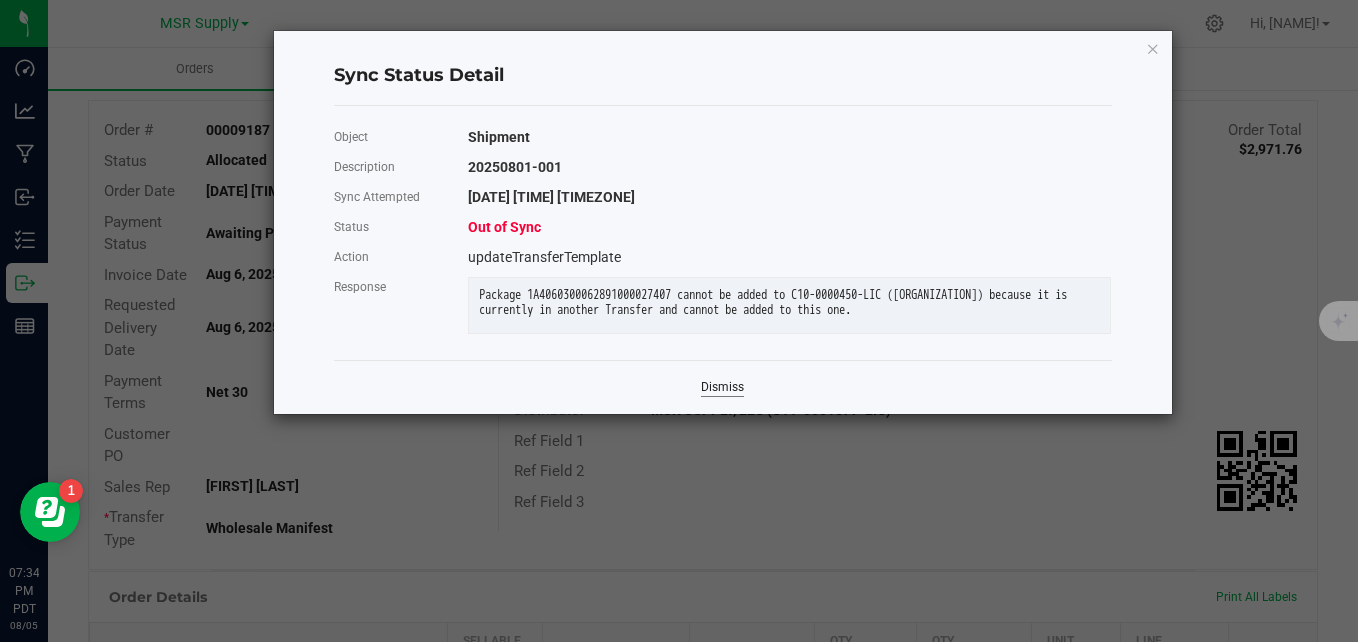 click on "Dismiss" 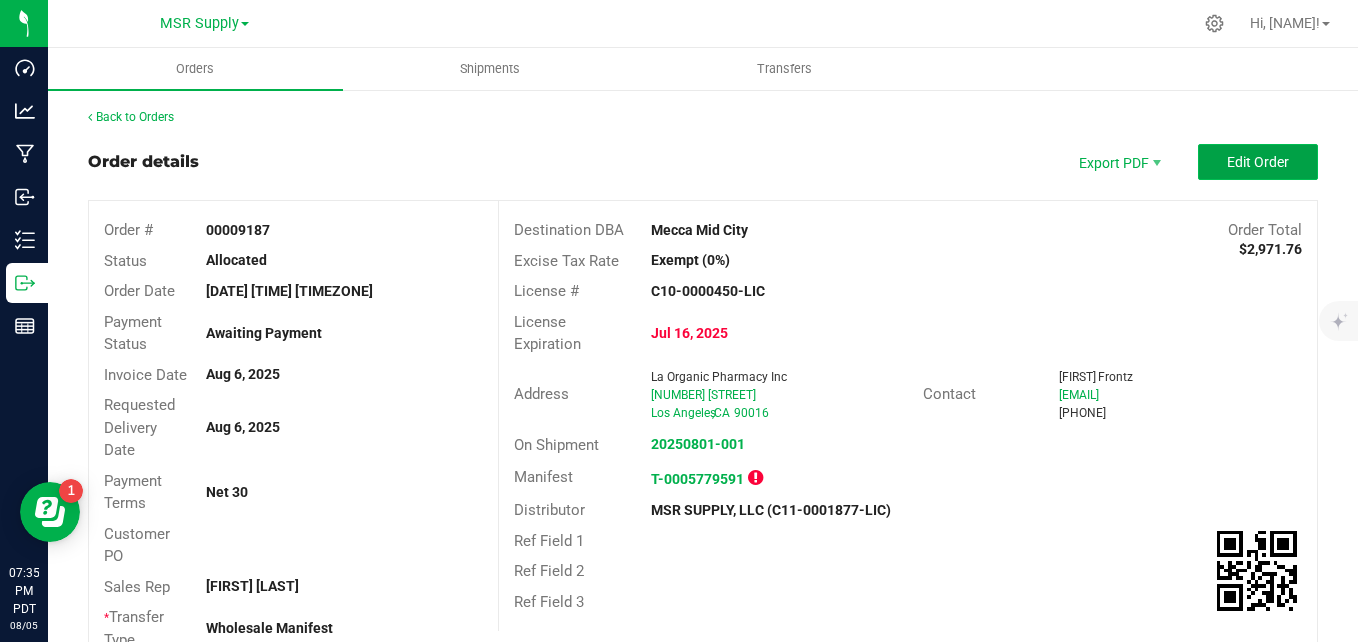 click on "Edit Order" at bounding box center [1258, 162] 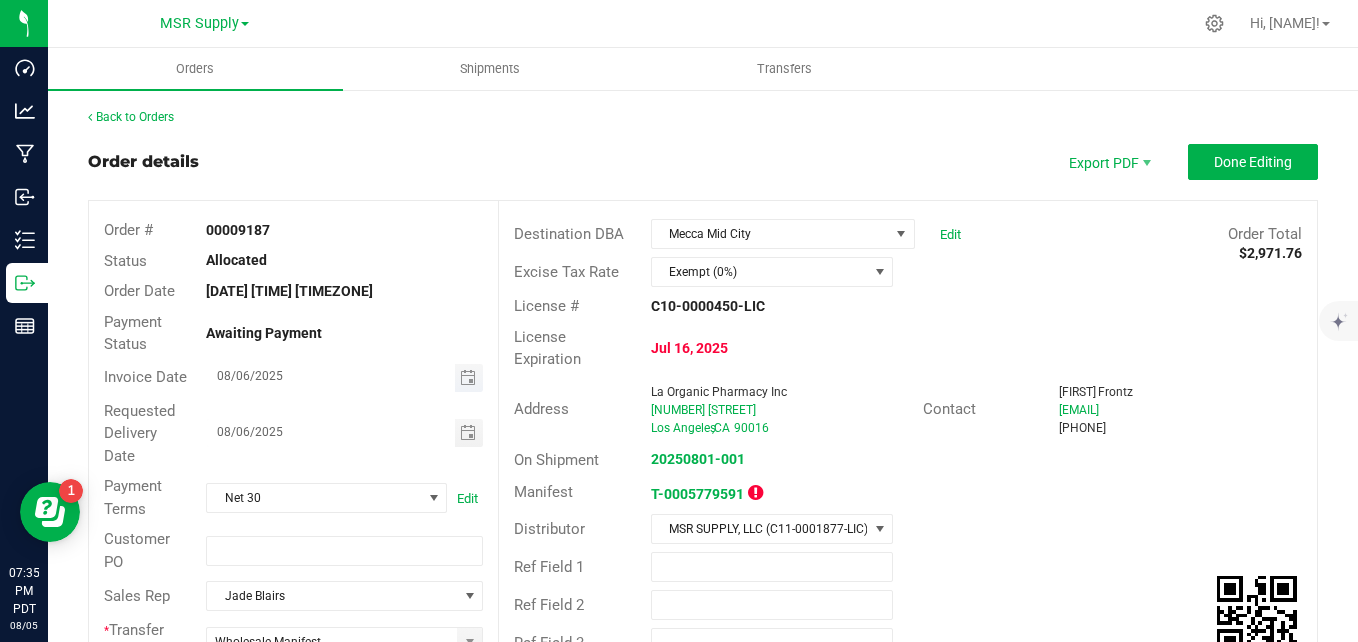 click at bounding box center (469, 378) 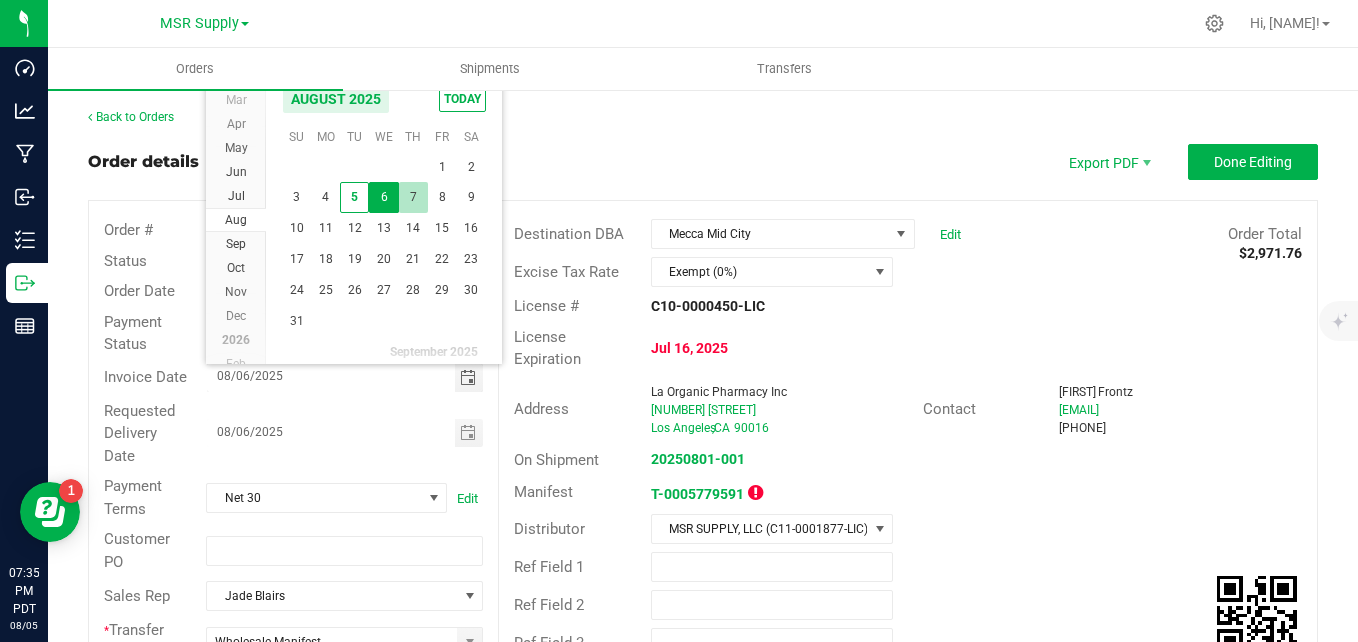 click on "7" at bounding box center (413, 197) 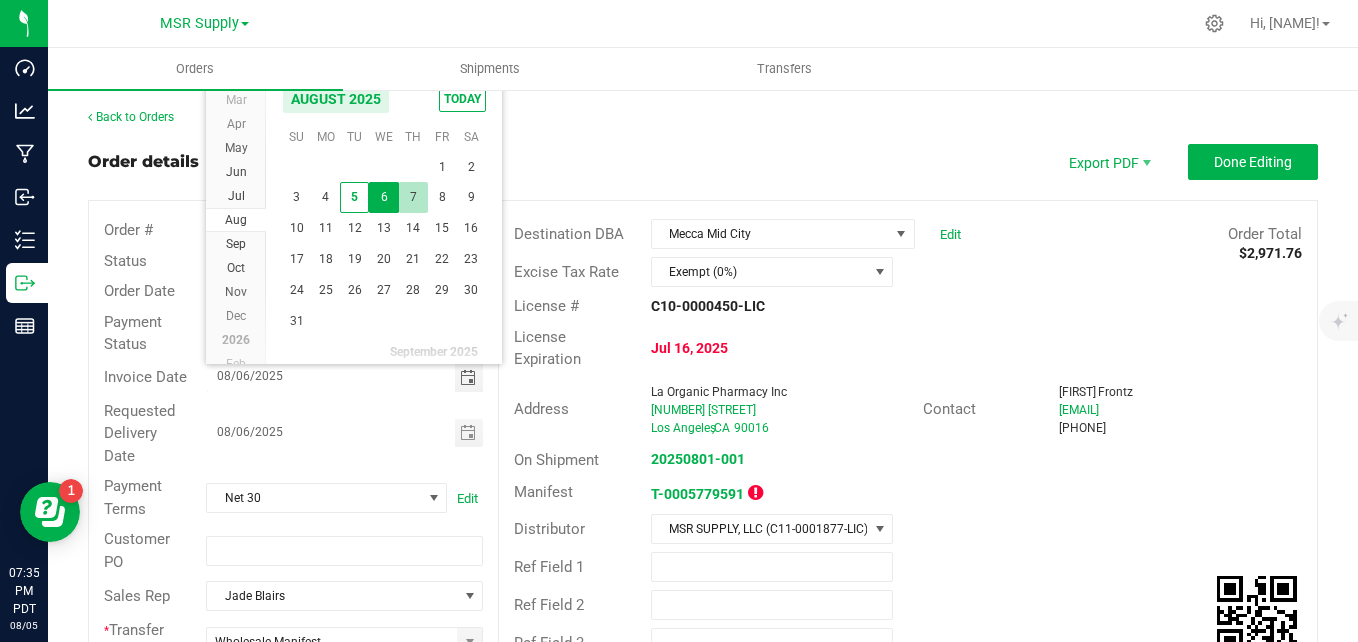 type on "08/07/2025" 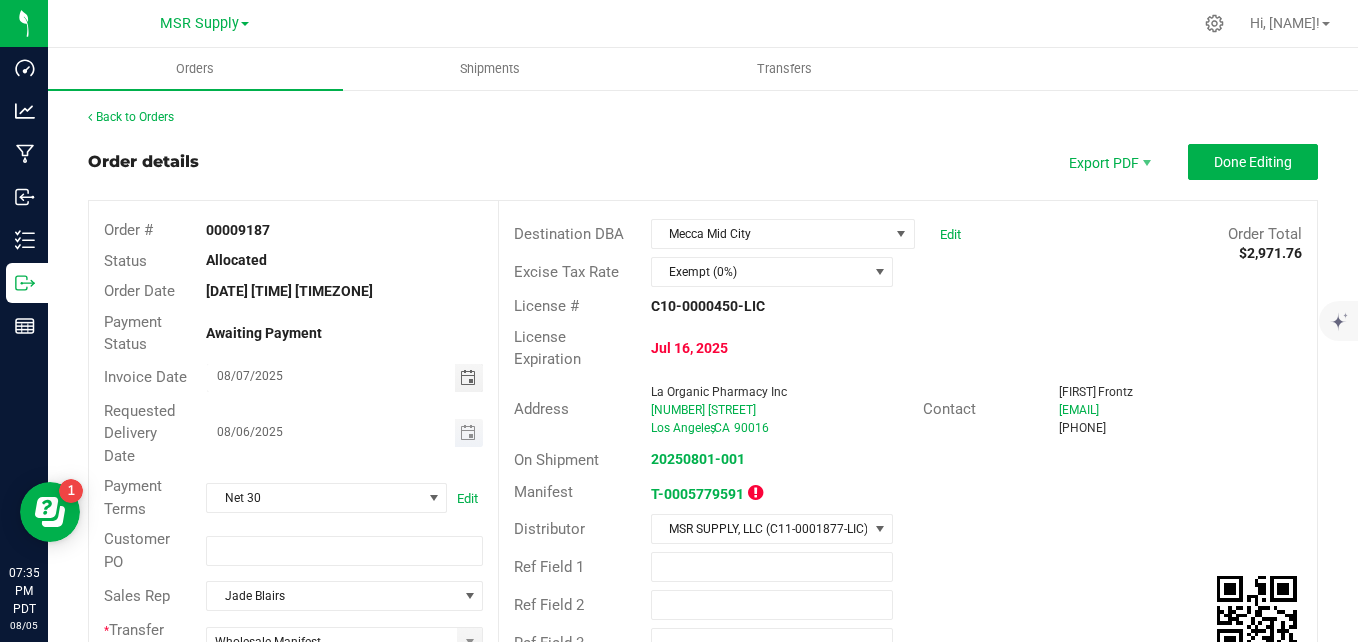 click at bounding box center (469, 433) 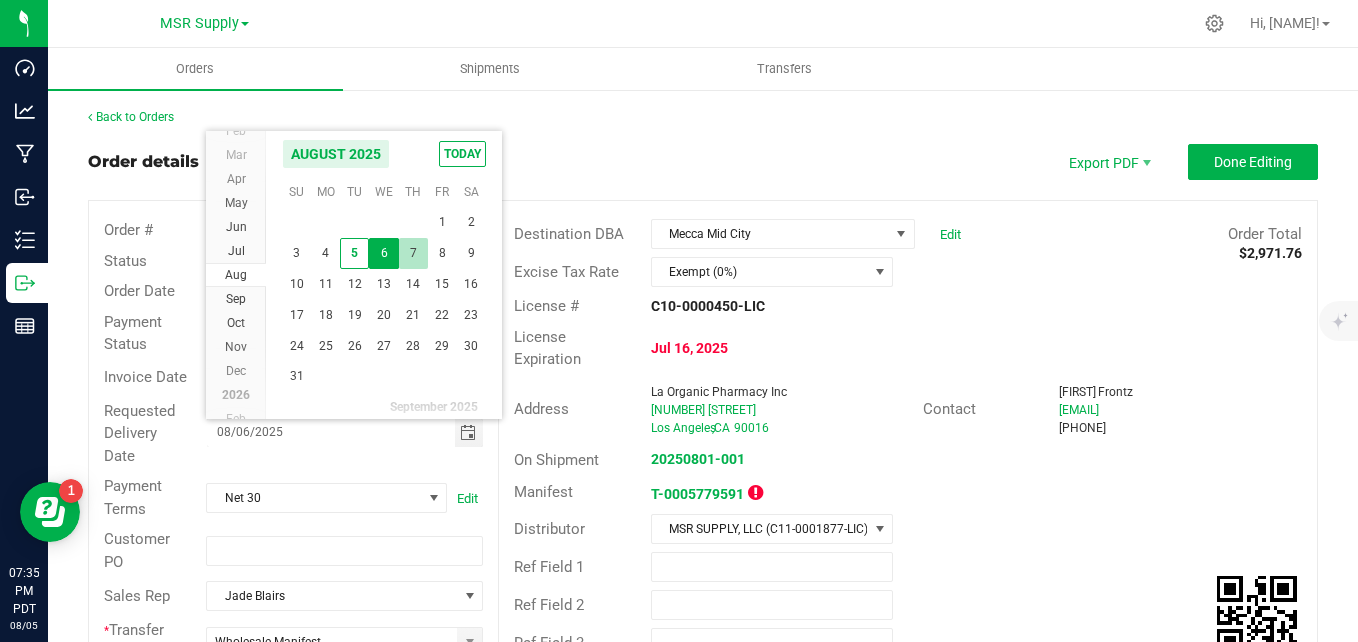 click on "7" at bounding box center [413, 253] 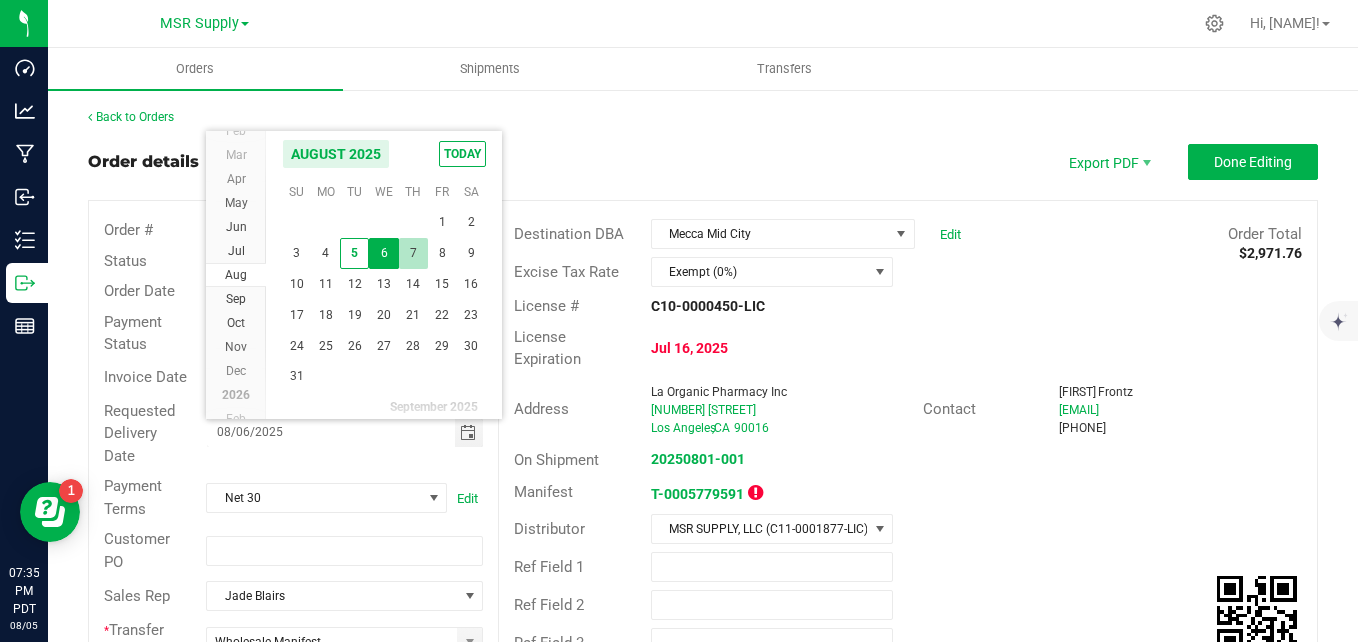 type on "08/07/2025" 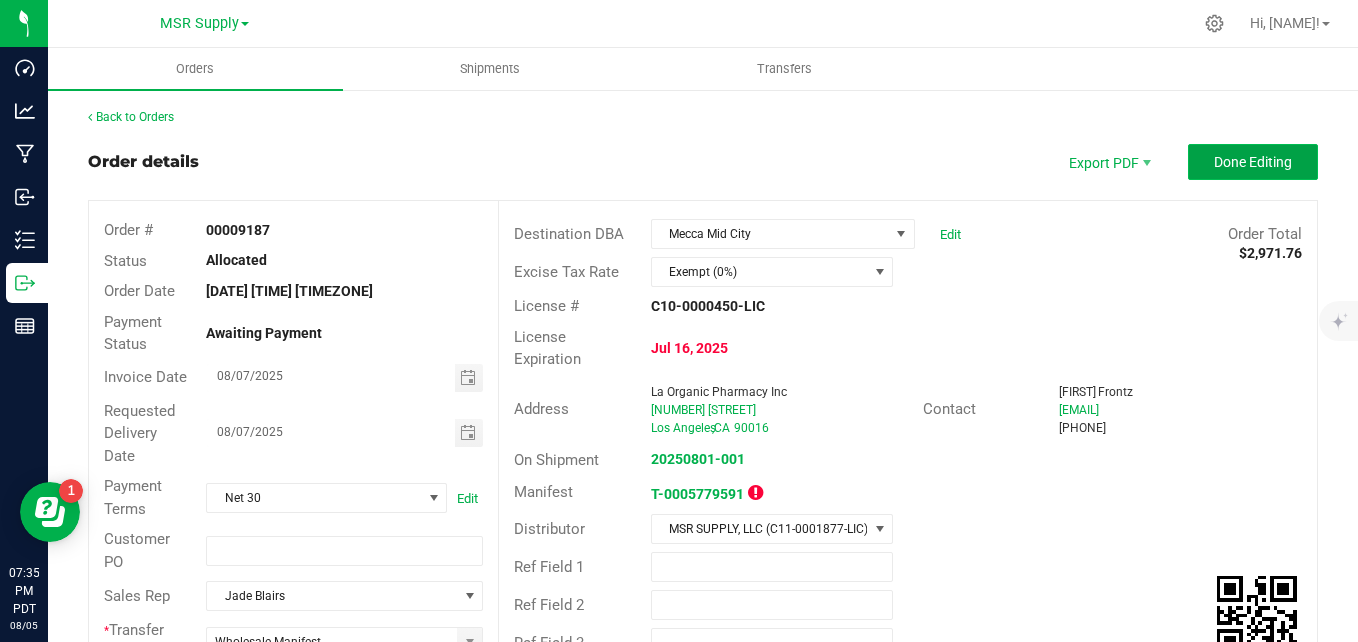 click on "Done Editing" at bounding box center [1253, 162] 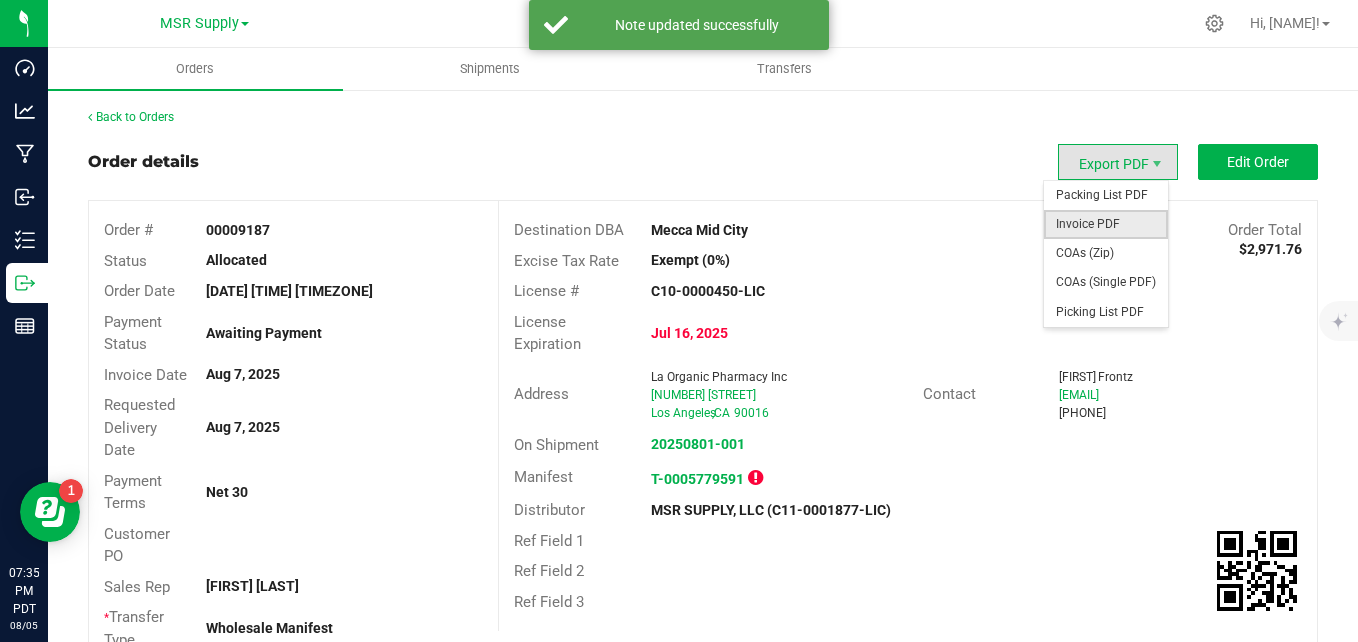 click on "Invoice PDF" at bounding box center (1106, 224) 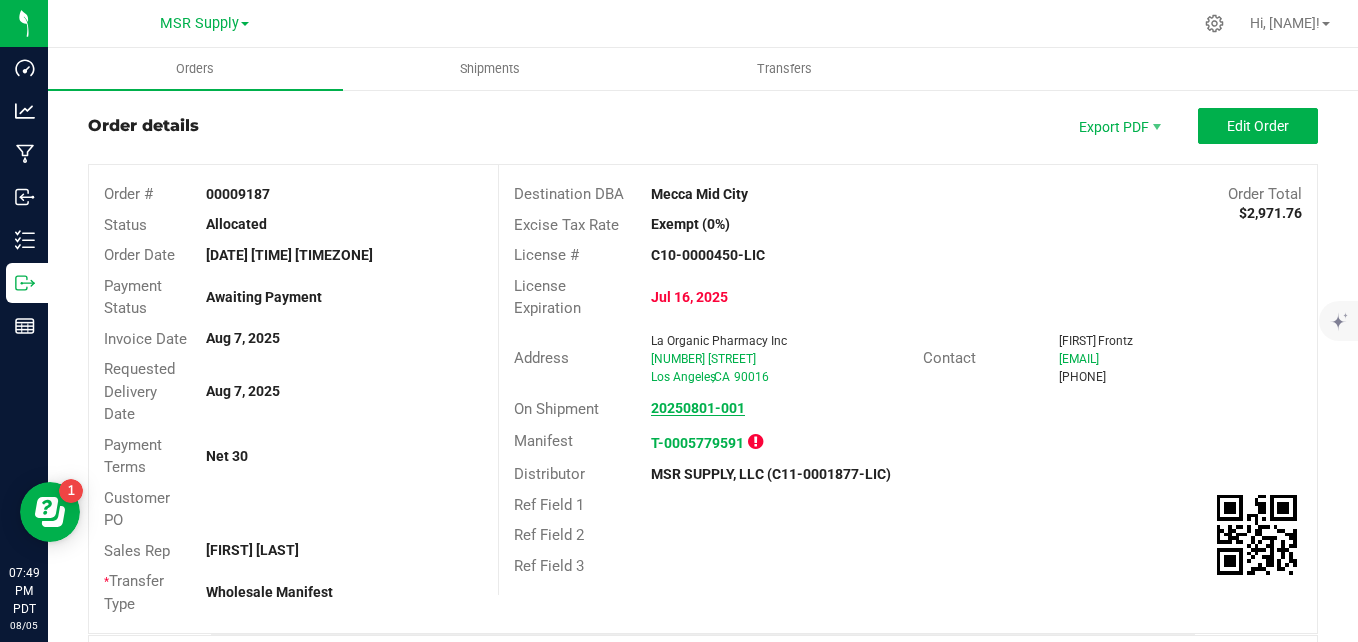 scroll, scrollTop: 100, scrollLeft: 0, axis: vertical 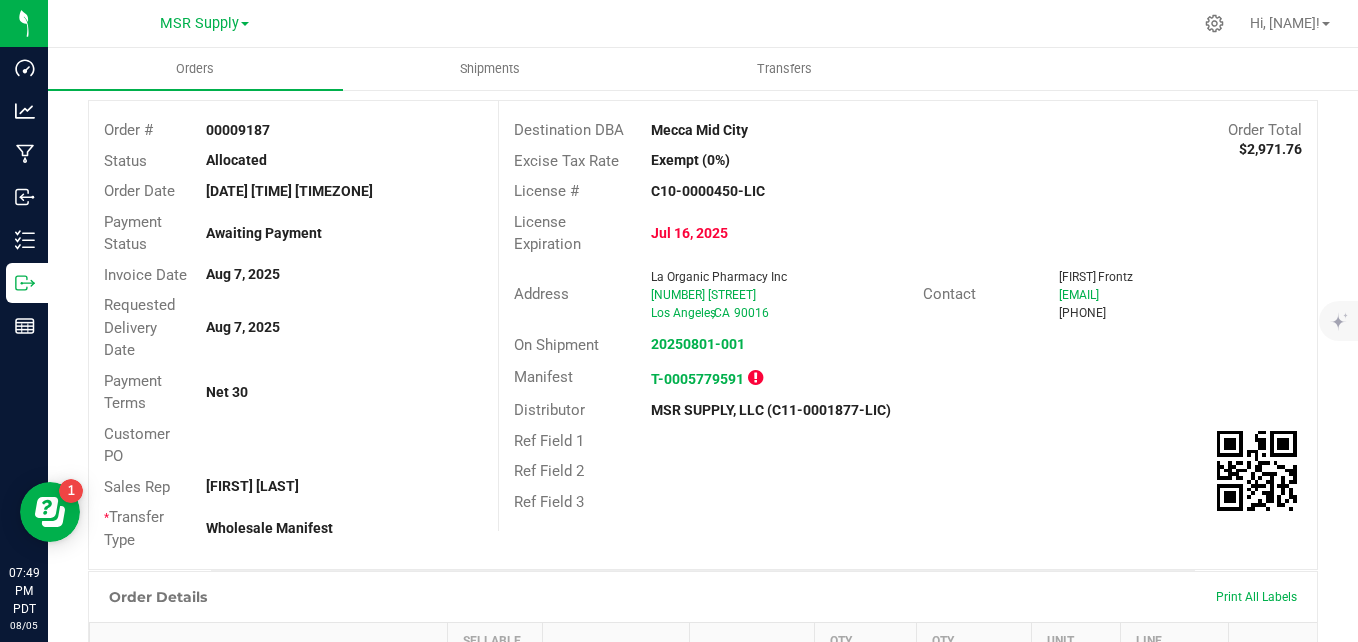 click at bounding box center (755, 378) 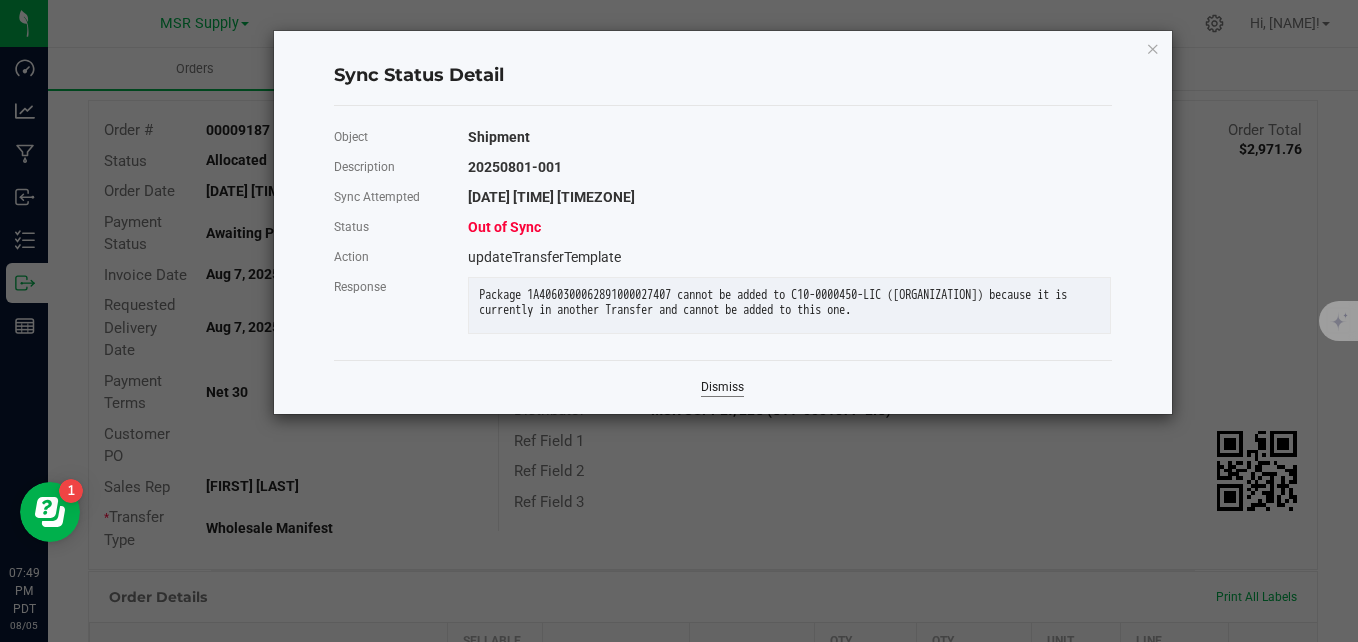 click on "Dismiss" 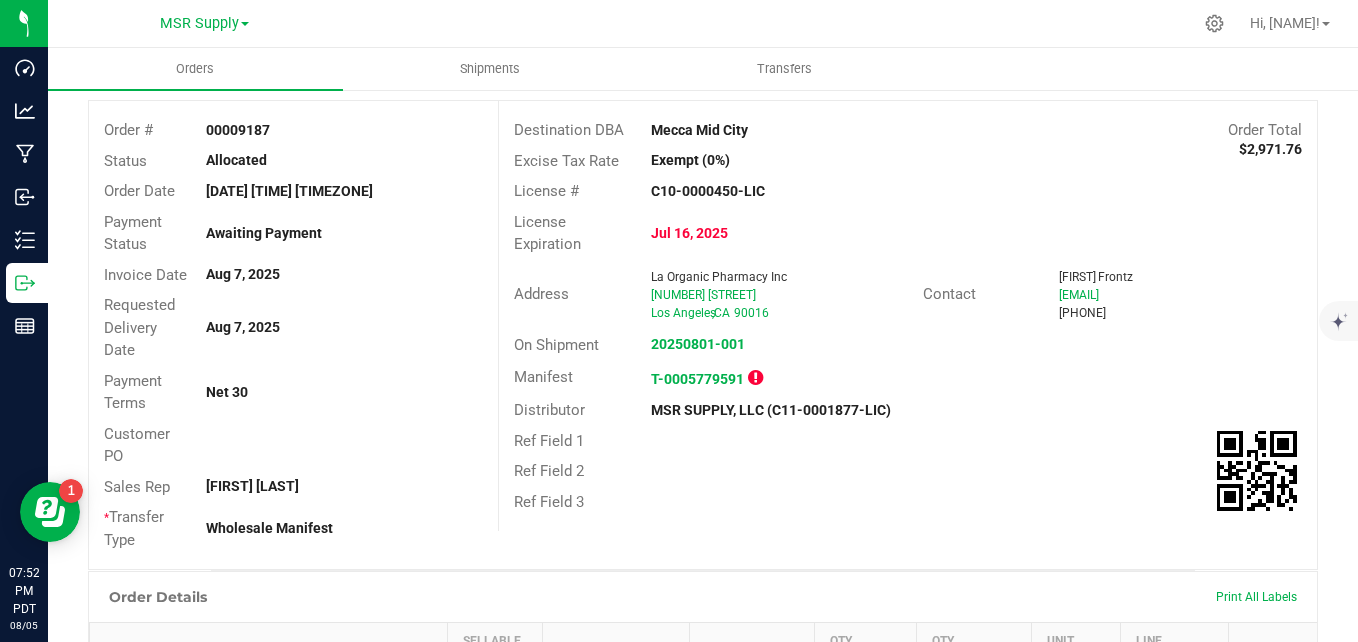 scroll, scrollTop: 0, scrollLeft: 0, axis: both 